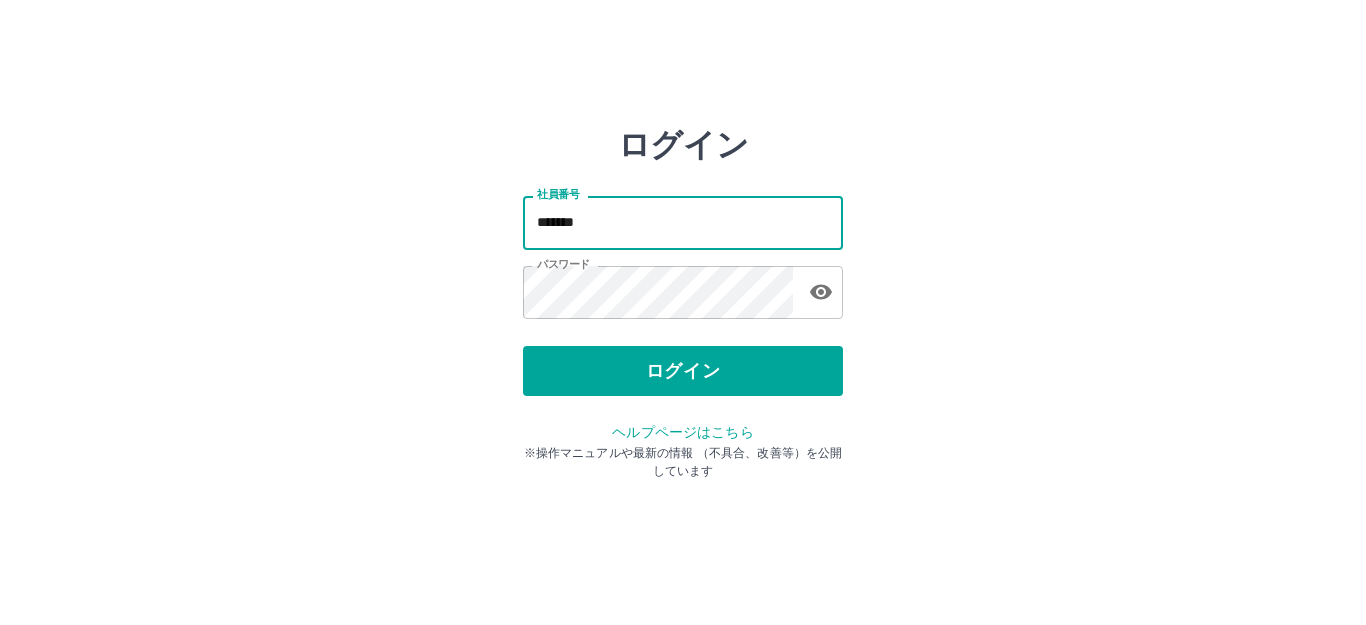 scroll, scrollTop: 0, scrollLeft: 0, axis: both 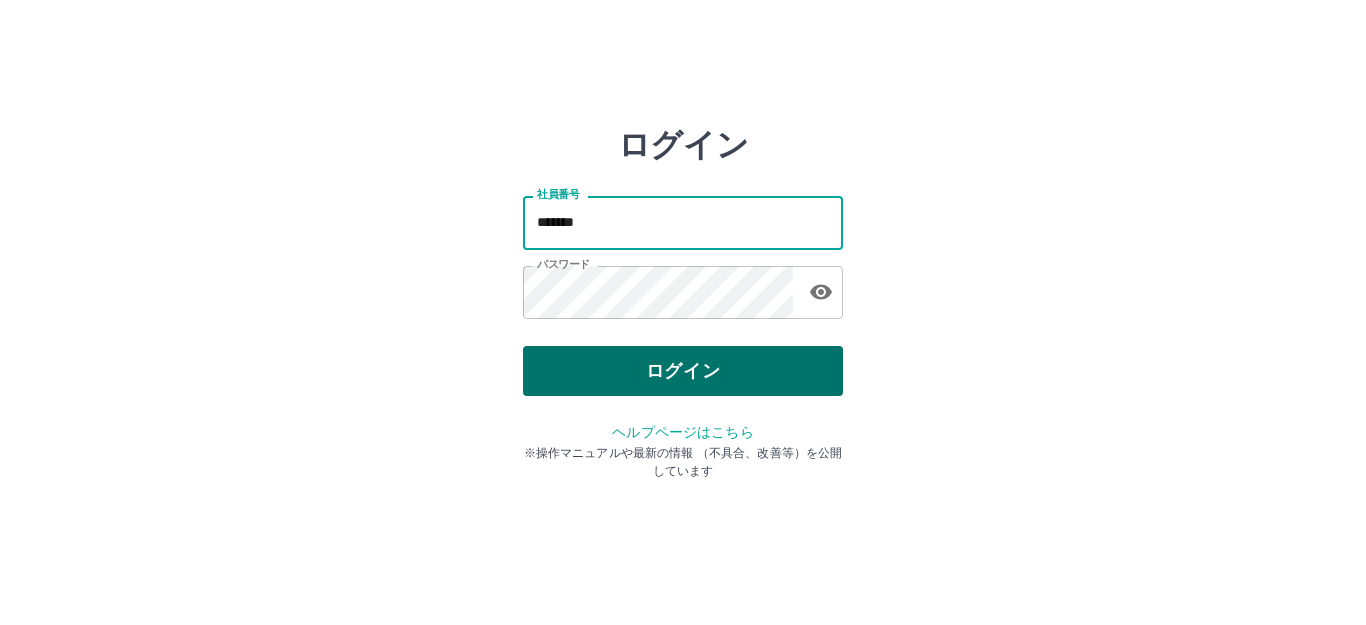 click on "ログイン" at bounding box center (683, 371) 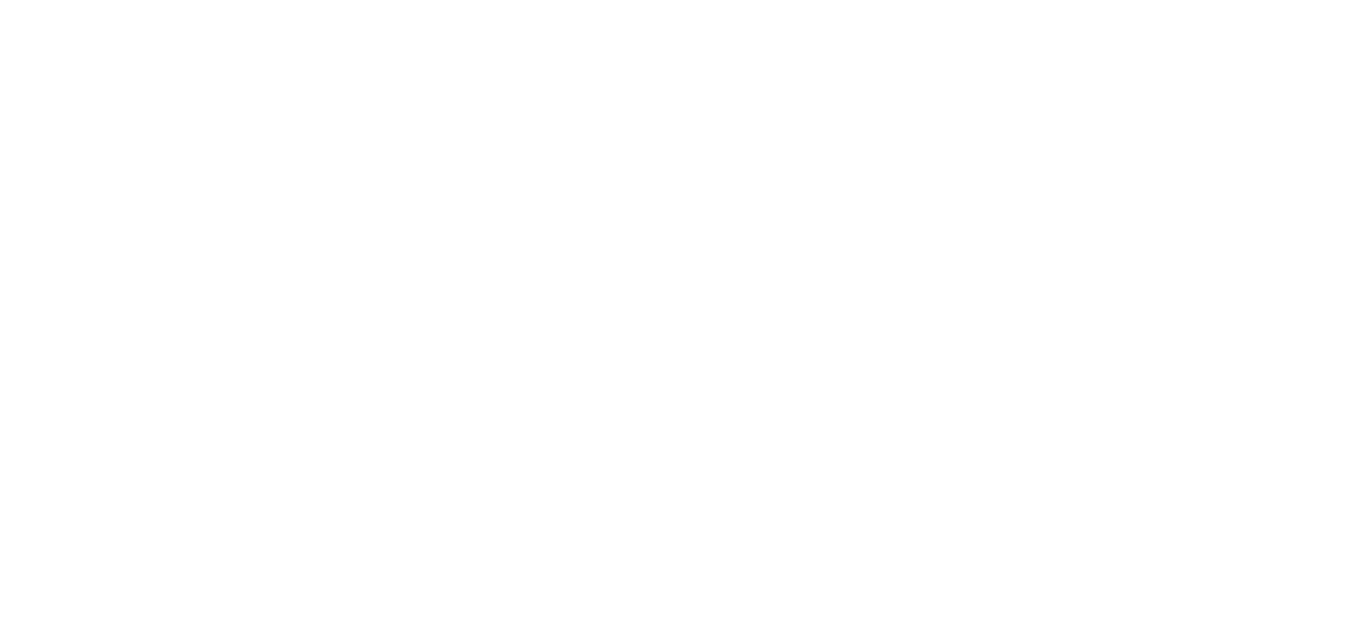 scroll, scrollTop: 0, scrollLeft: 0, axis: both 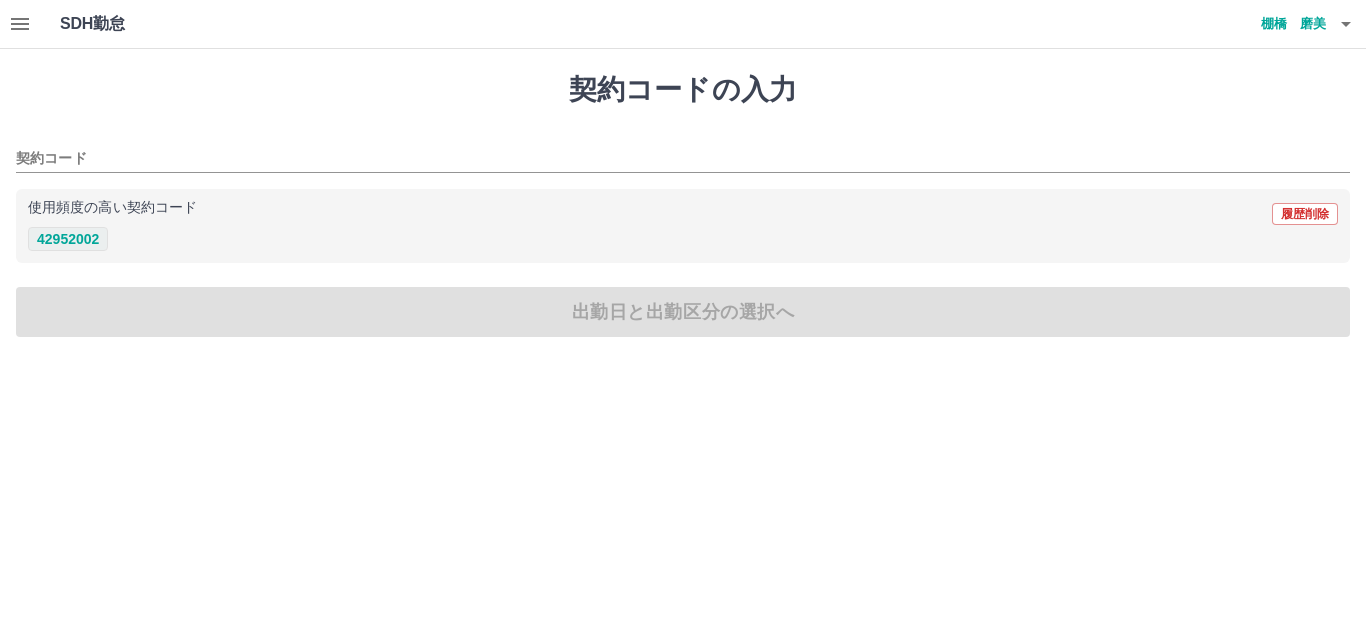 click on "42952002" at bounding box center [68, 239] 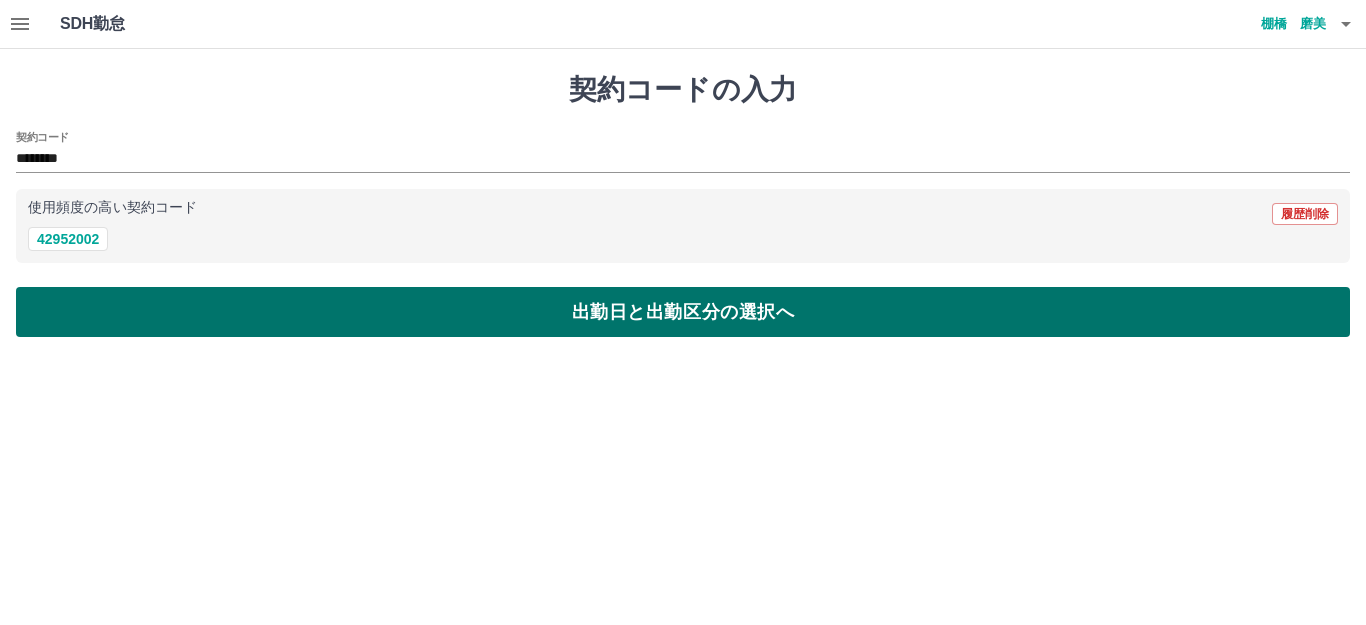 click on "出勤日と出勤区分の選択へ" at bounding box center [683, 312] 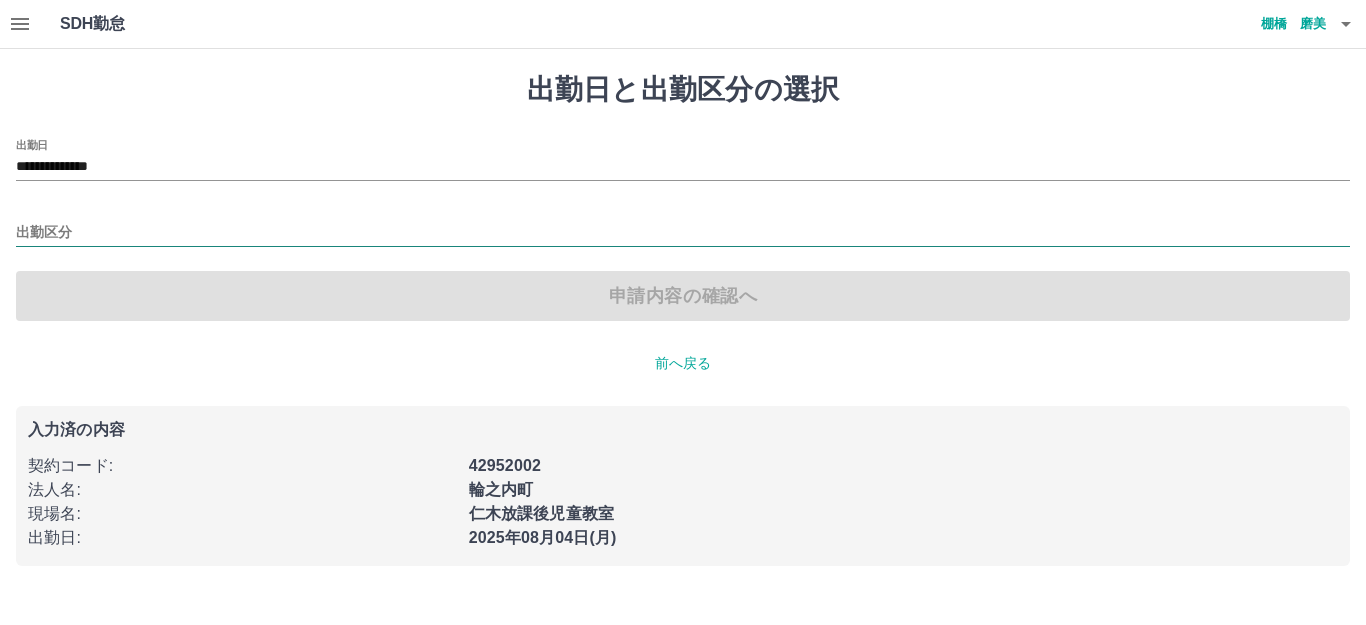 click on "出勤区分" at bounding box center [683, 233] 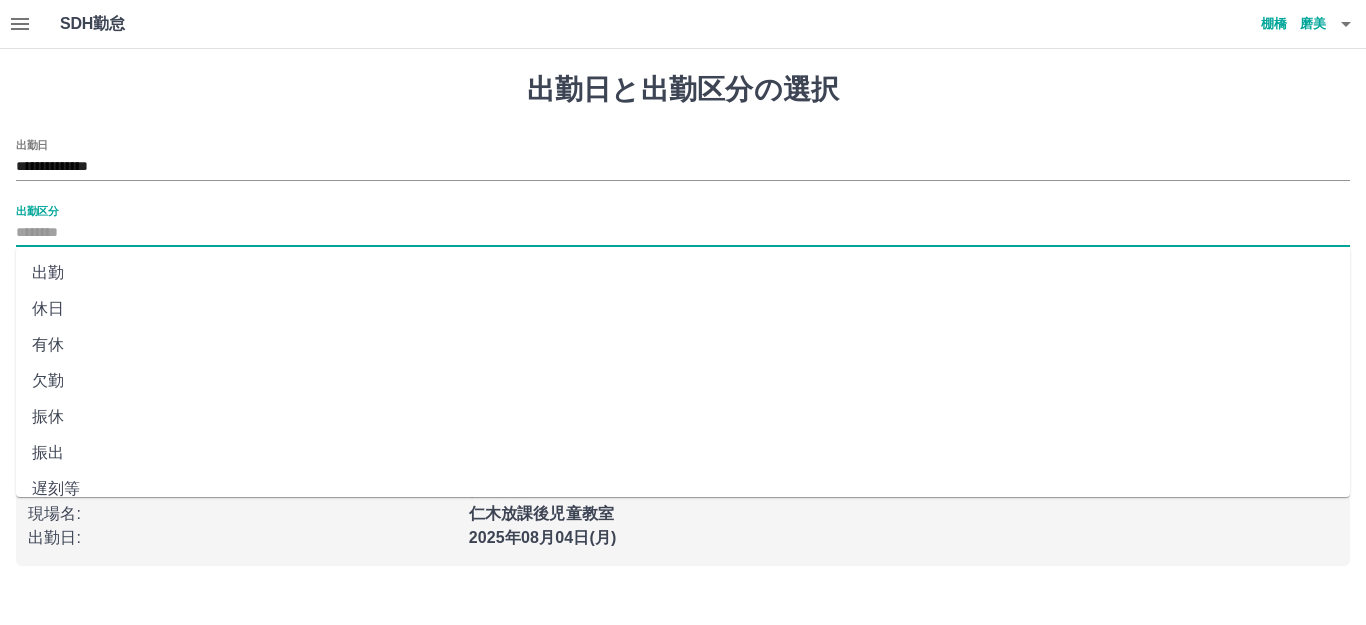 click on "出勤" at bounding box center (683, 273) 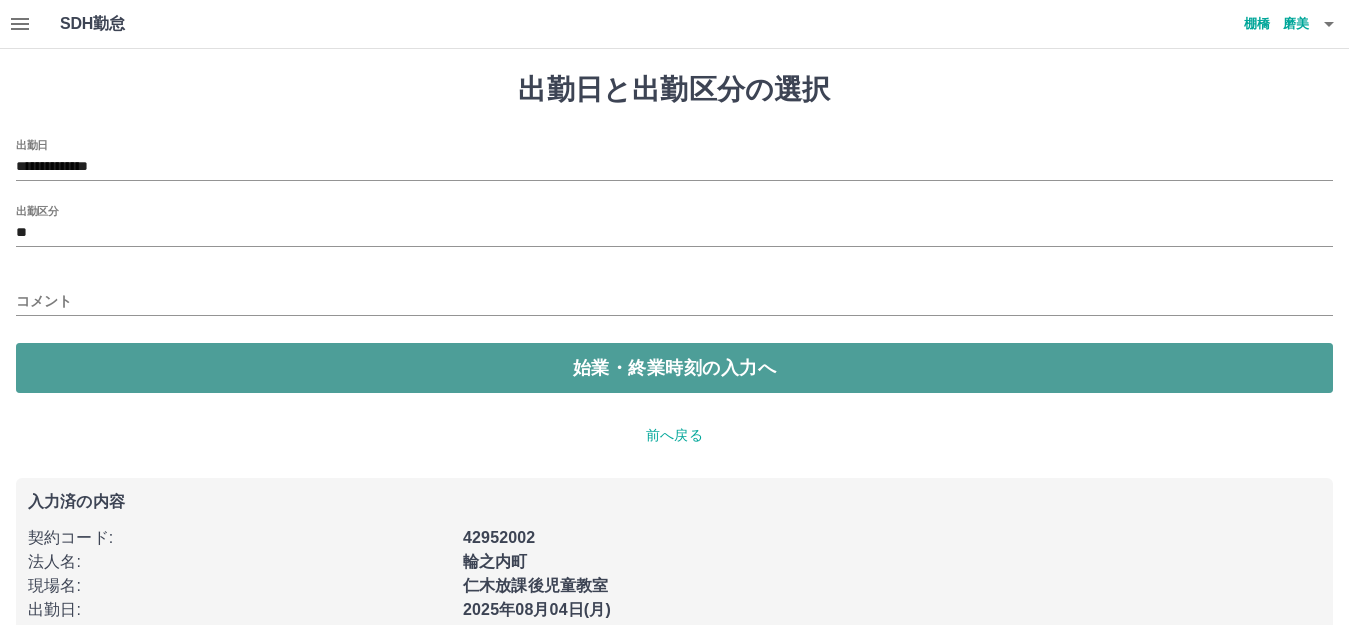 click on "始業・終業時刻の入力へ" at bounding box center (674, 368) 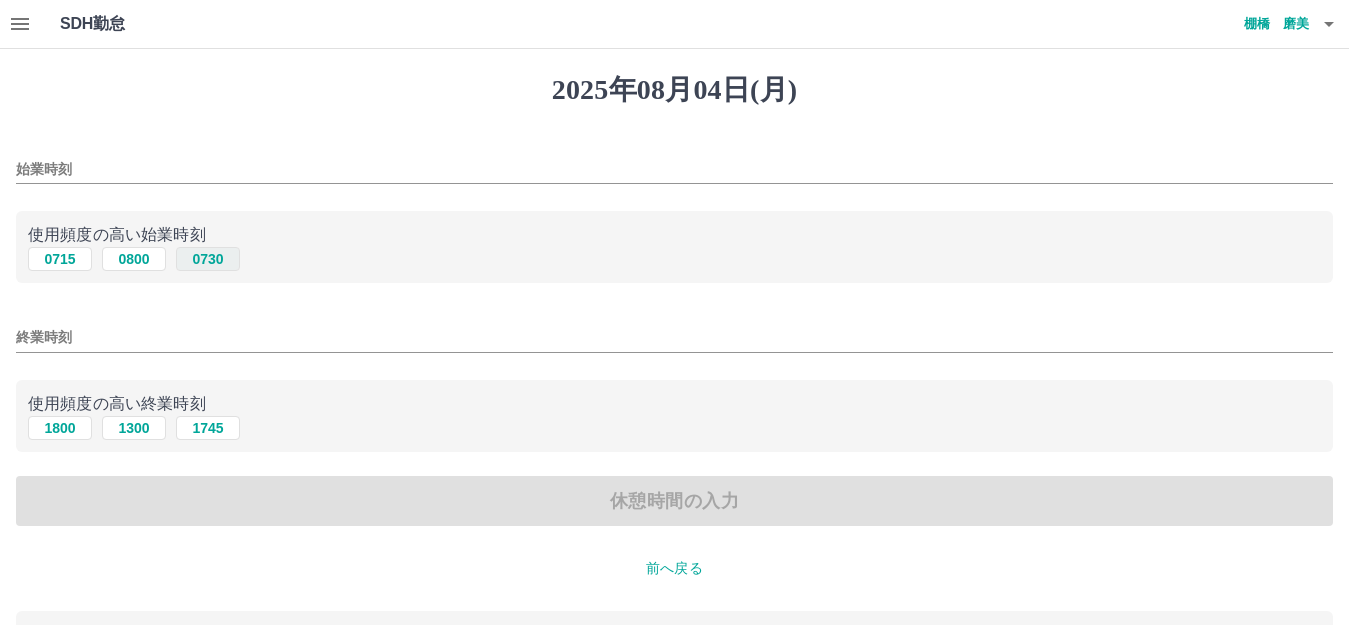 click on "0730" at bounding box center [208, 259] 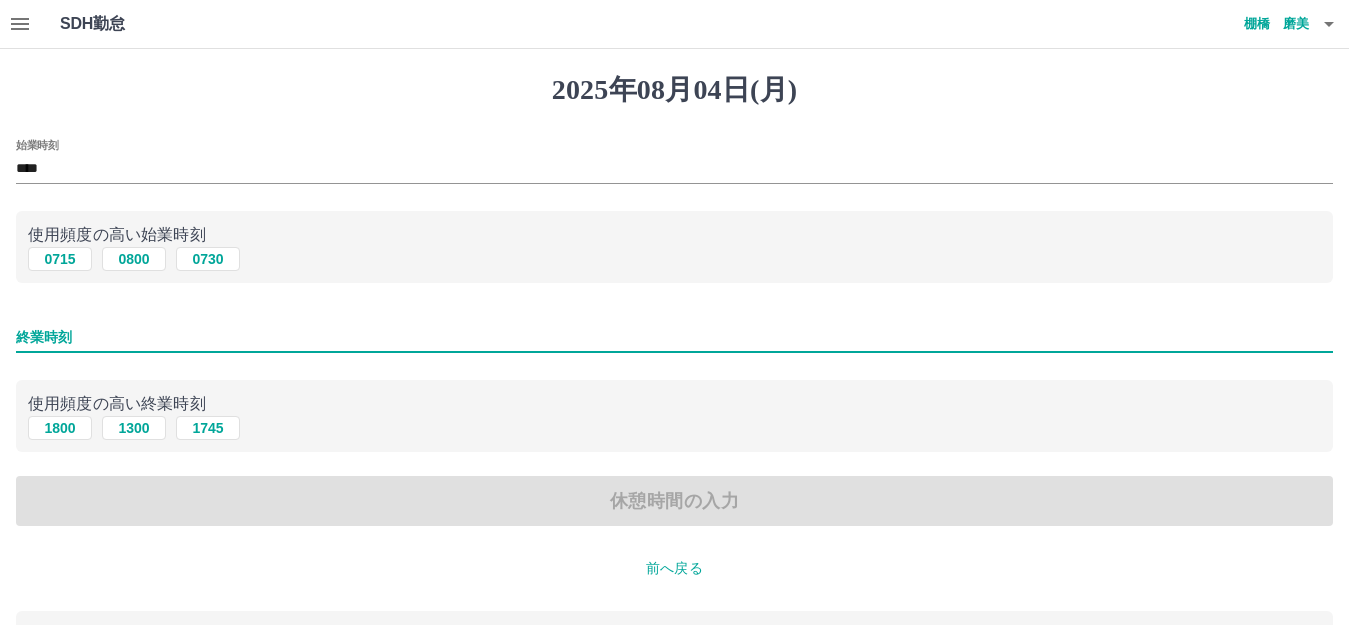 click on "終業時刻" at bounding box center (674, 337) 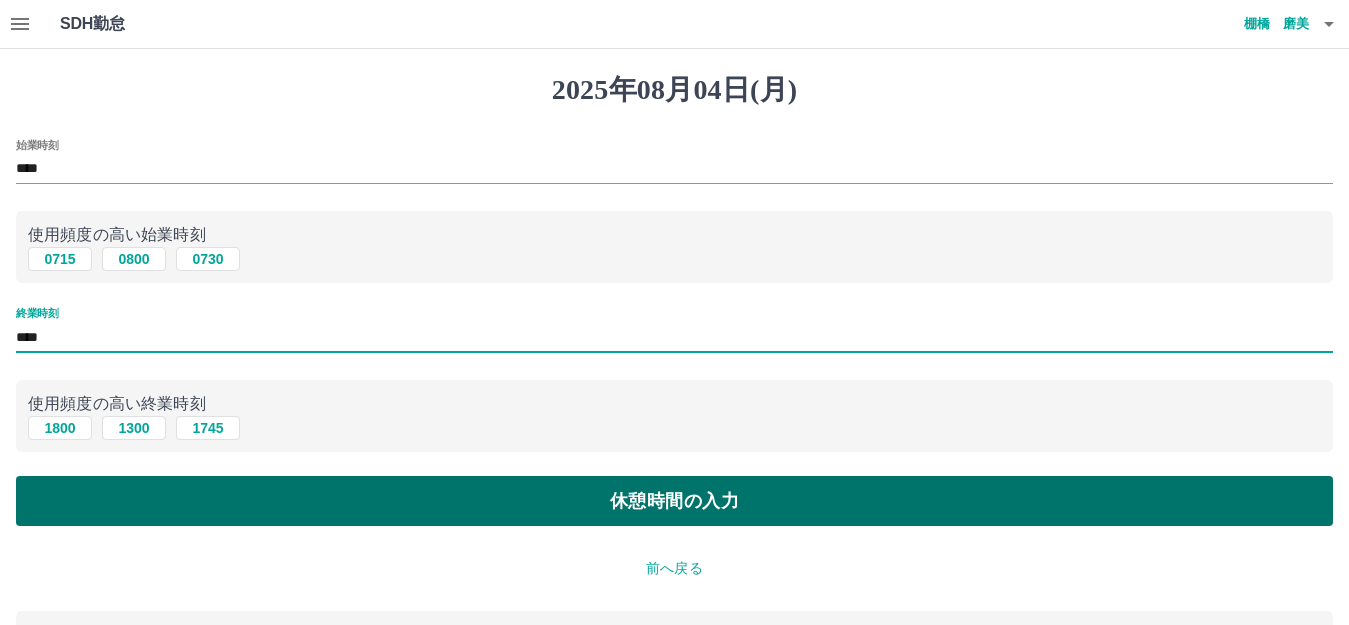 type on "****" 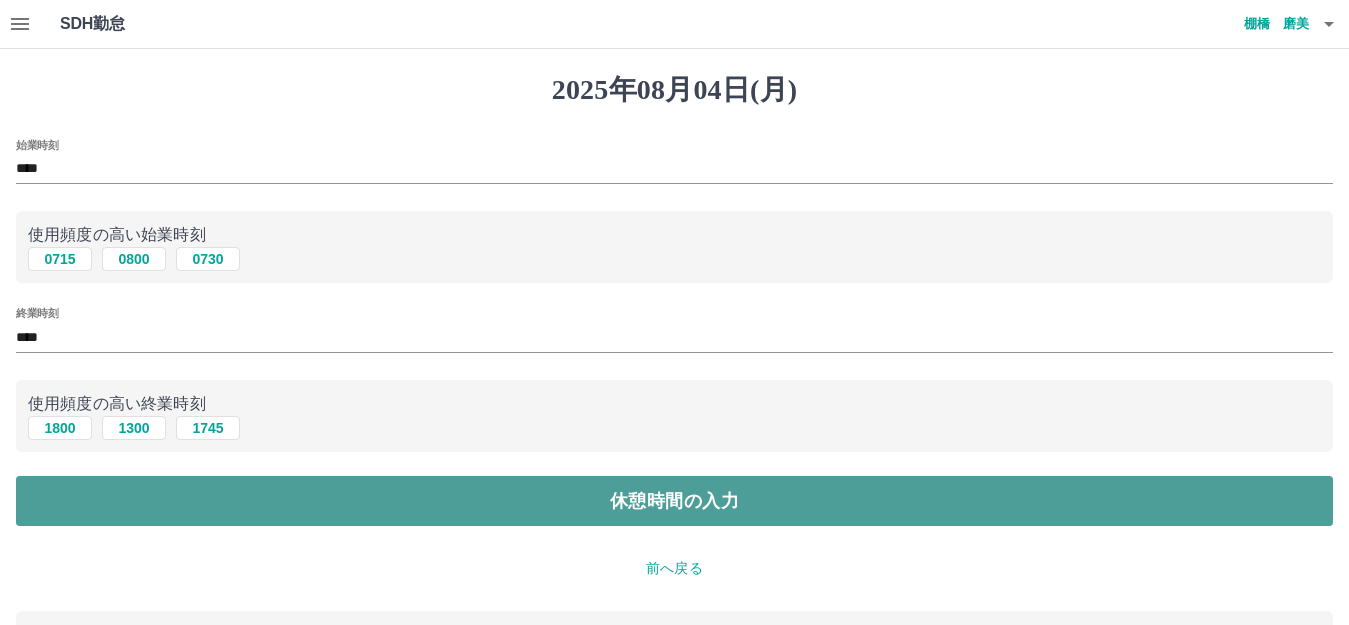 click on "休憩時間の入力" at bounding box center (674, 501) 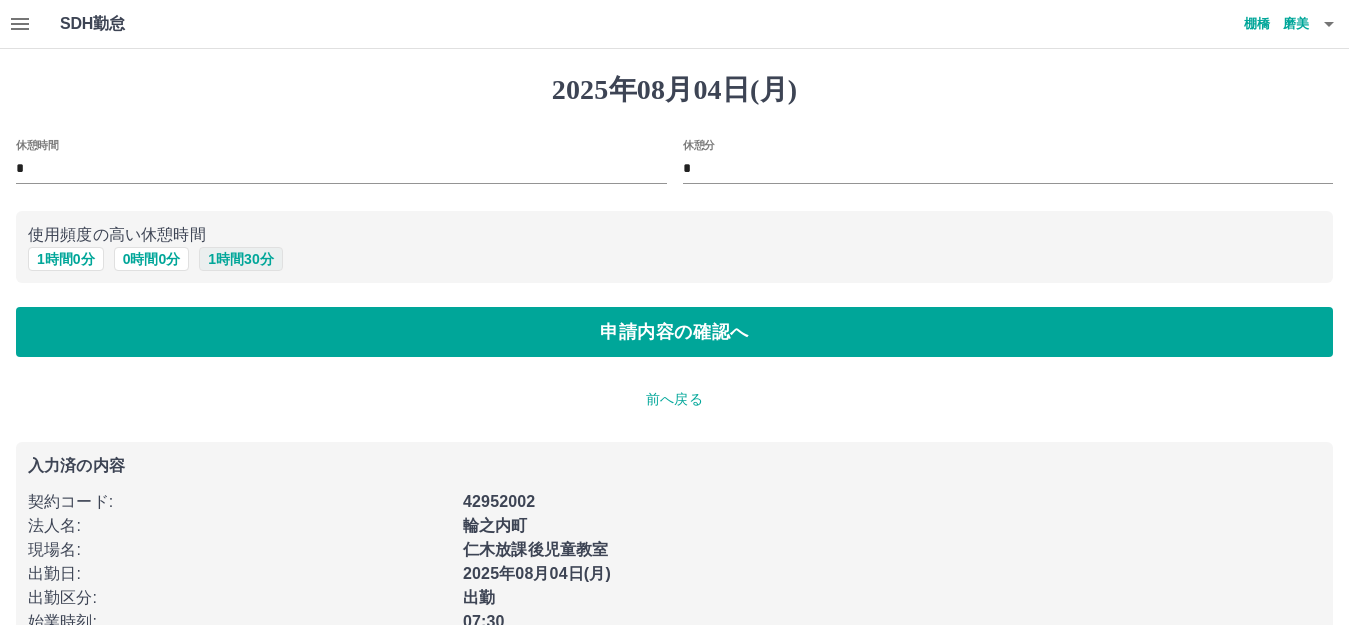 click on "1 時間 30 分" at bounding box center (240, 259) 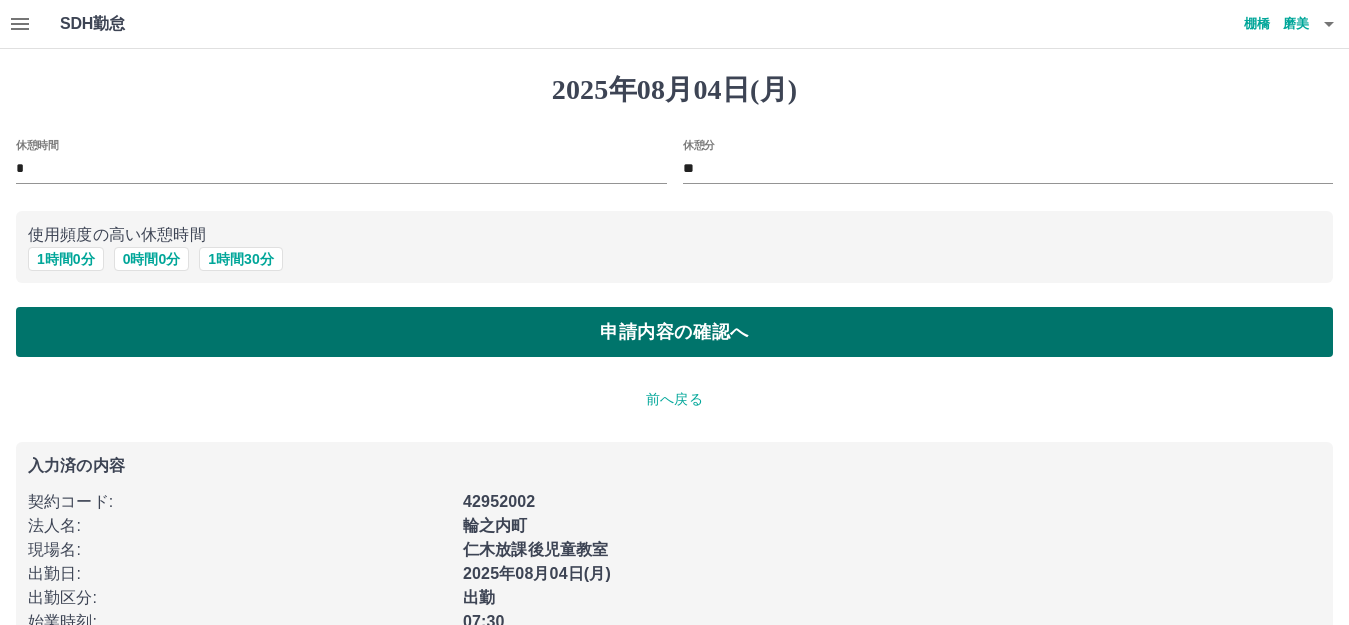 click on "申請内容の確認へ" at bounding box center (674, 332) 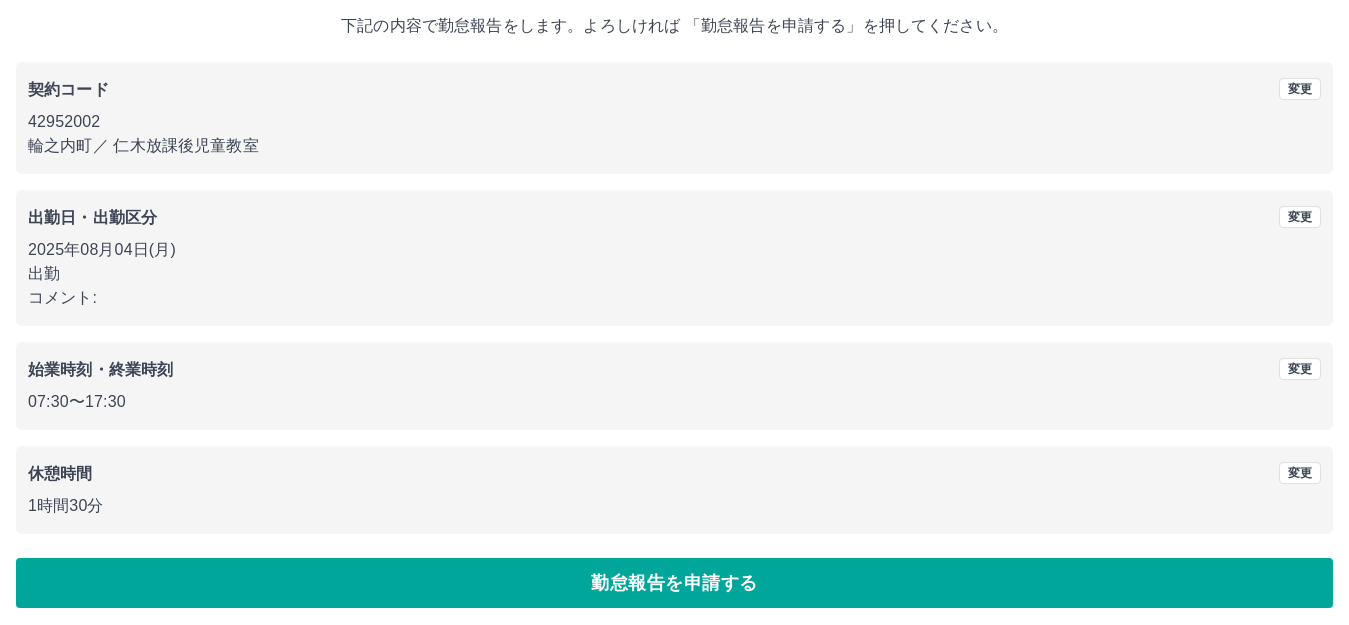 scroll, scrollTop: 124, scrollLeft: 0, axis: vertical 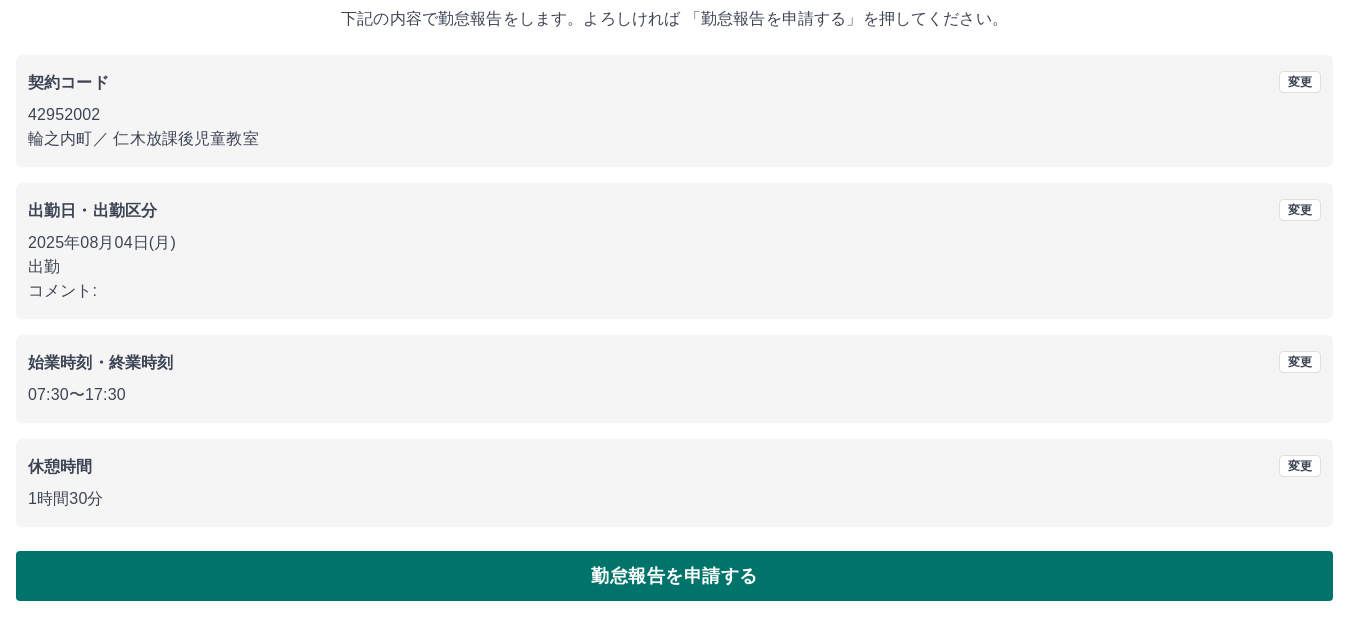 click on "勤怠報告を申請する" at bounding box center [674, 576] 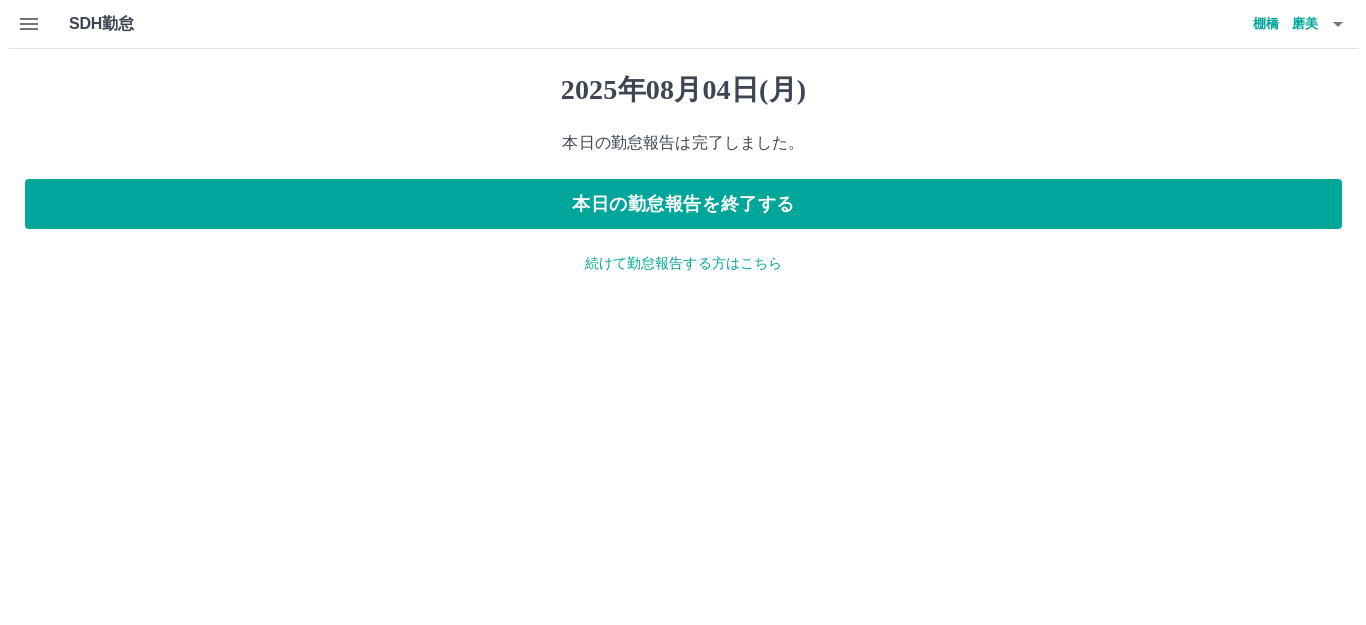 scroll, scrollTop: 0, scrollLeft: 0, axis: both 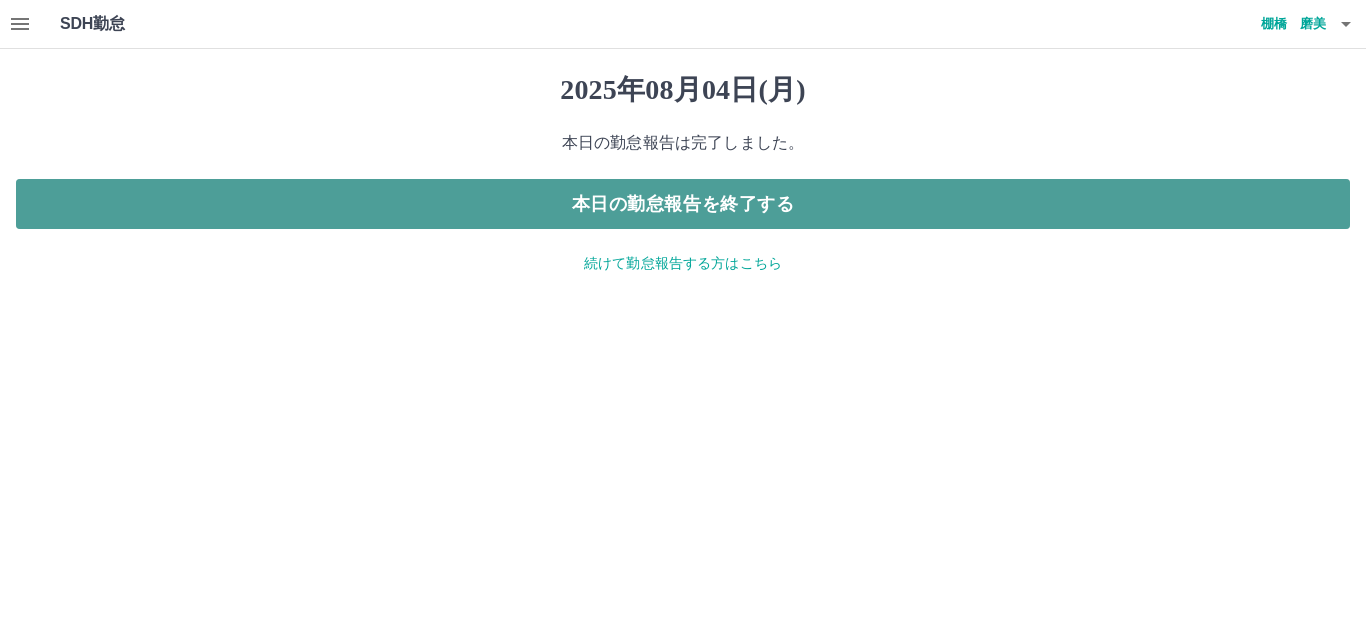 click on "本日の勤怠報告を終了する" at bounding box center (683, 204) 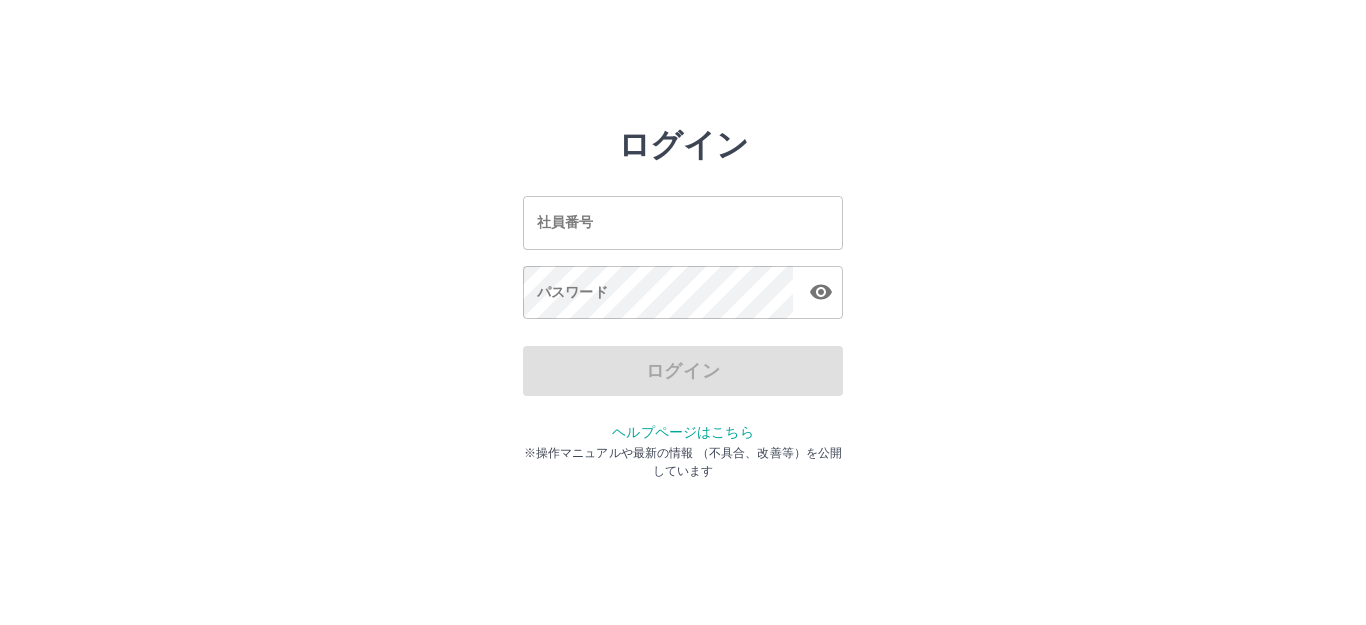 scroll, scrollTop: 0, scrollLeft: 0, axis: both 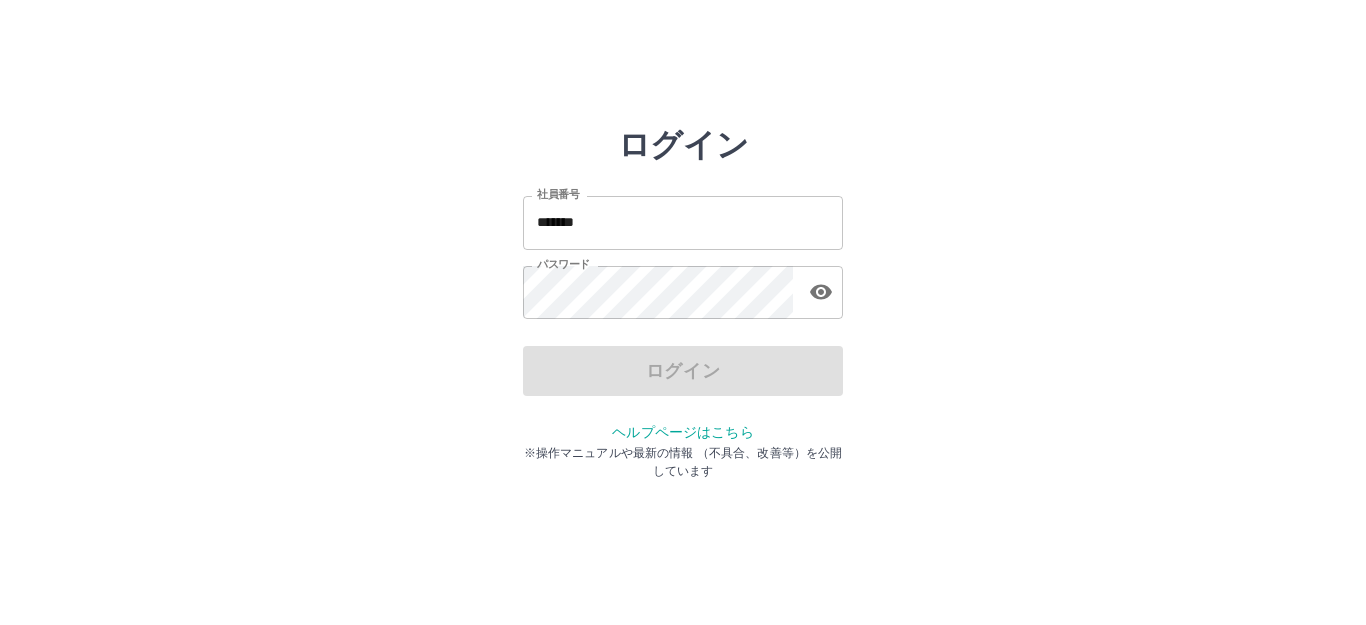 click on "*******" at bounding box center [683, 222] 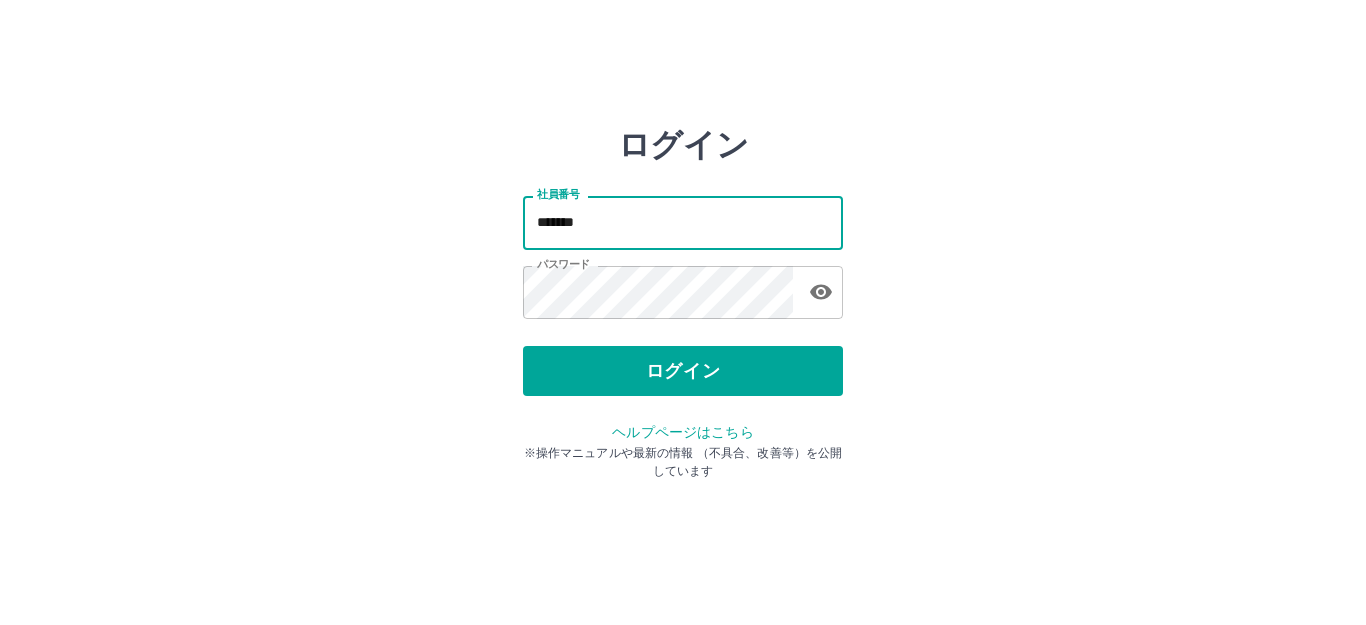 type on "*******" 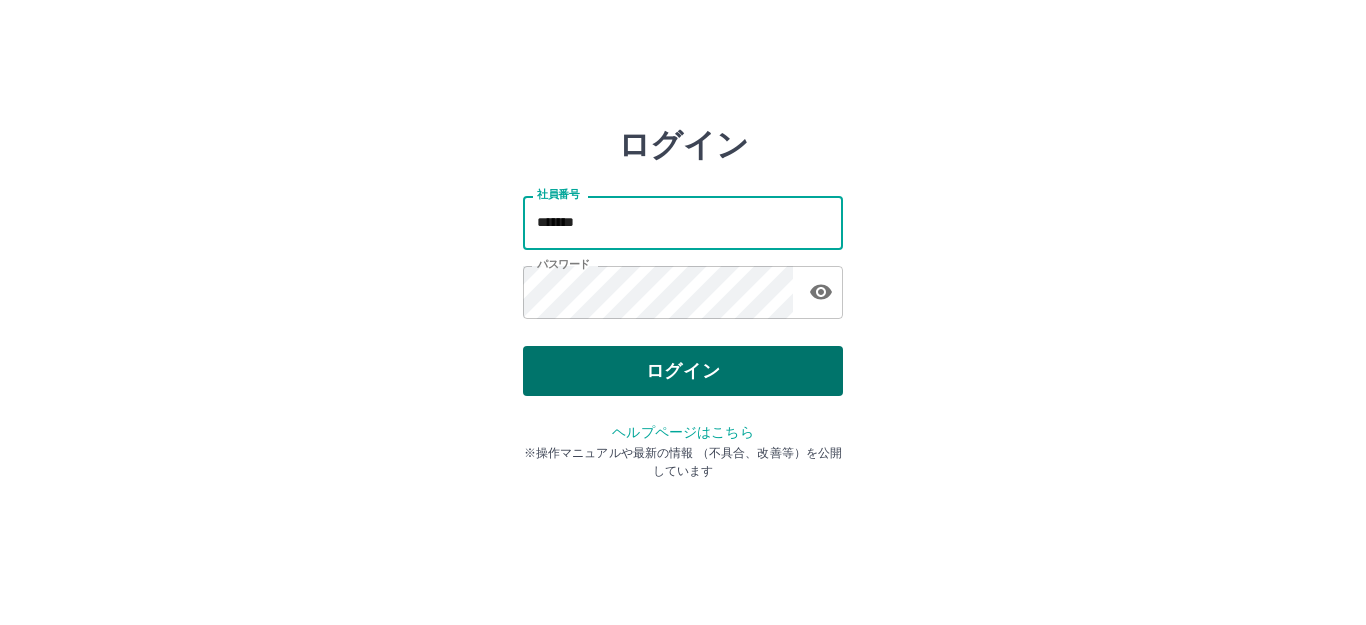 click on "ログイン" at bounding box center [683, 371] 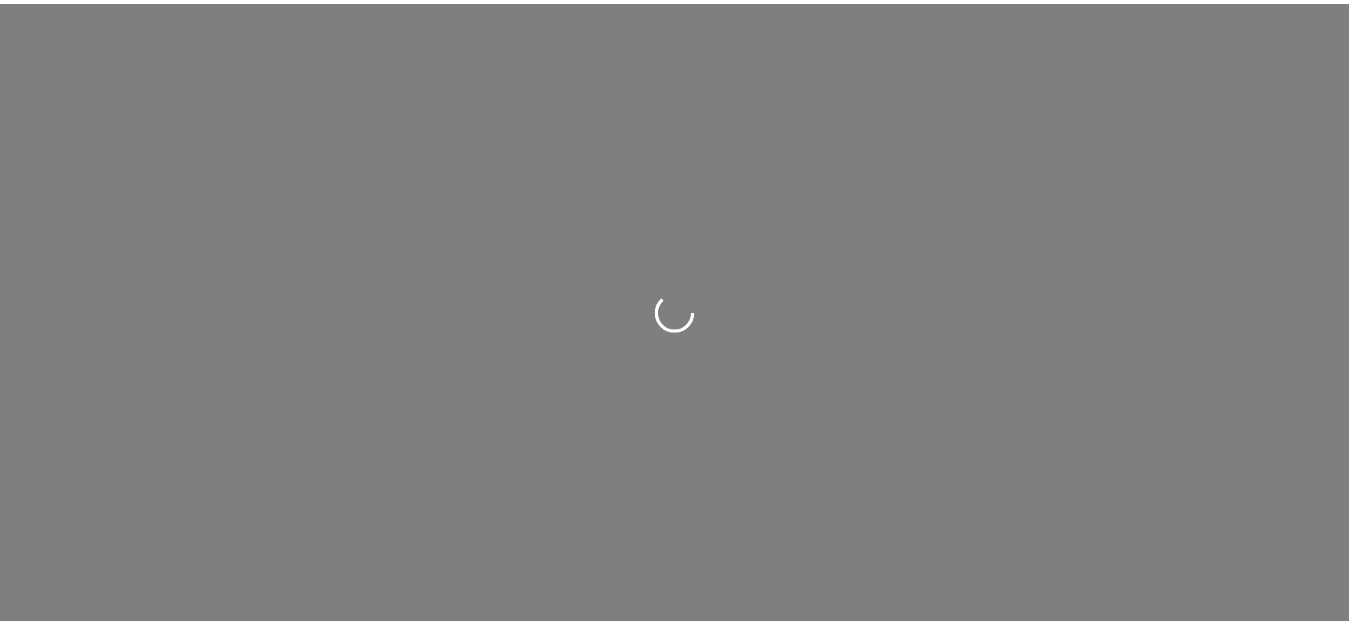 scroll, scrollTop: 0, scrollLeft: 0, axis: both 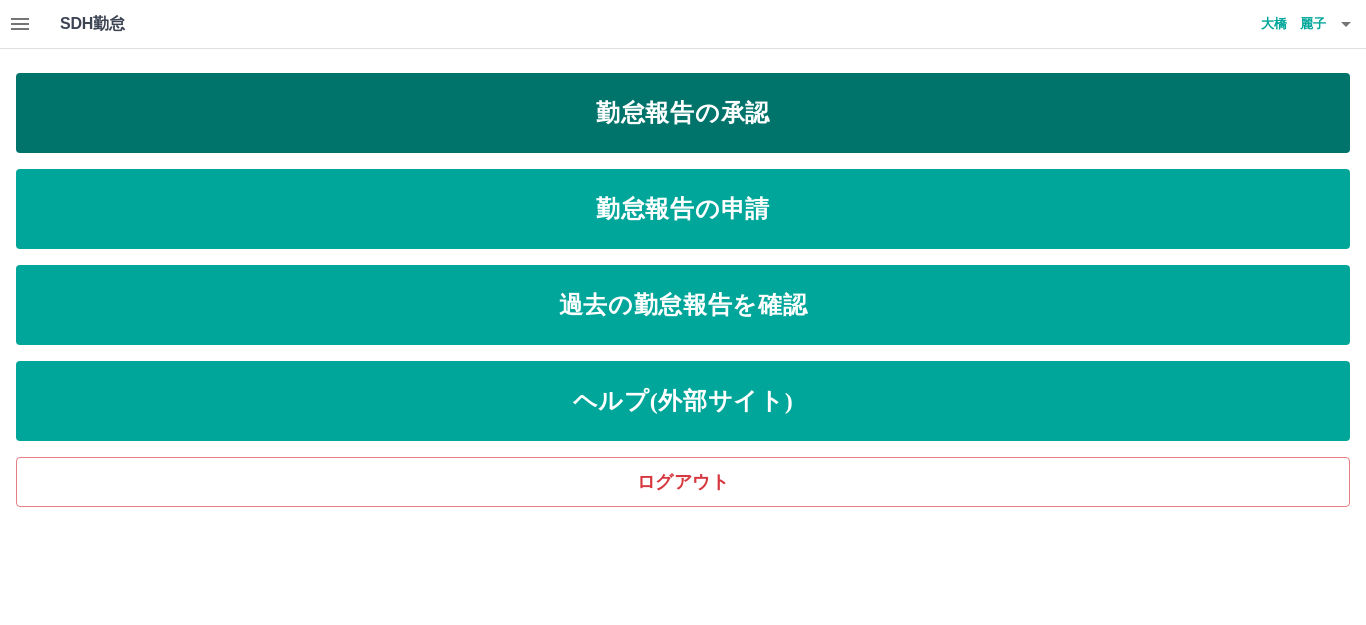 click on "勤怠報告の承認" at bounding box center (683, 113) 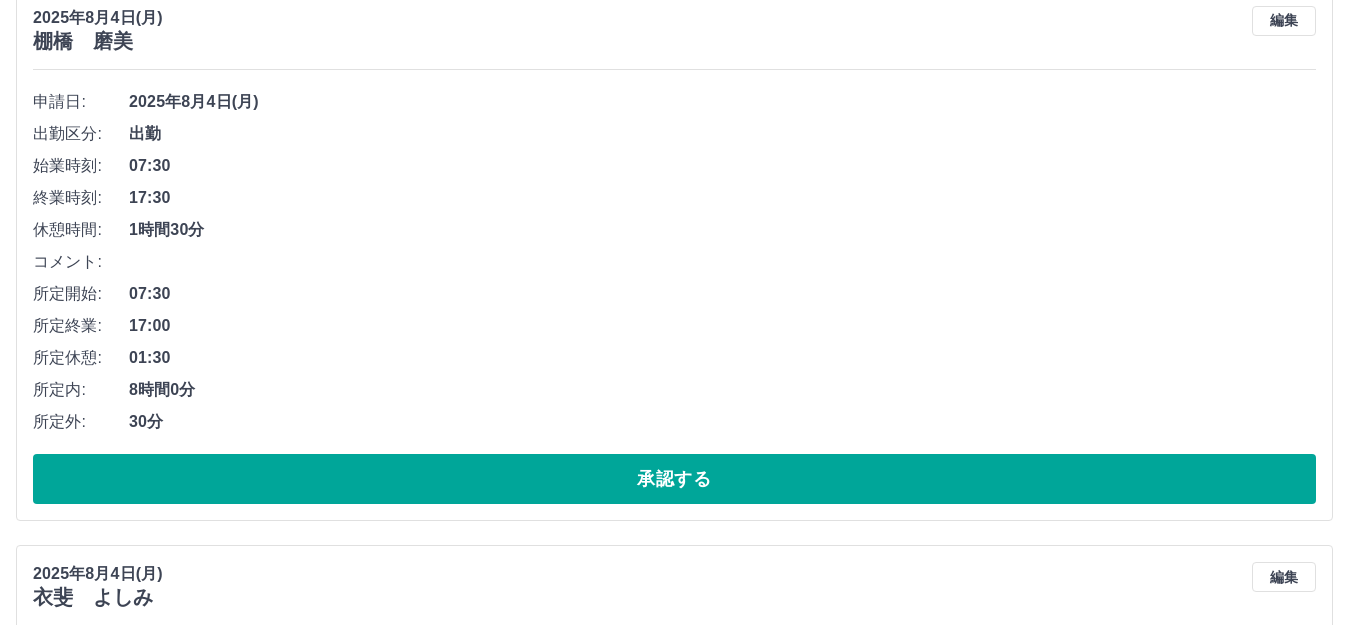 scroll, scrollTop: 300, scrollLeft: 0, axis: vertical 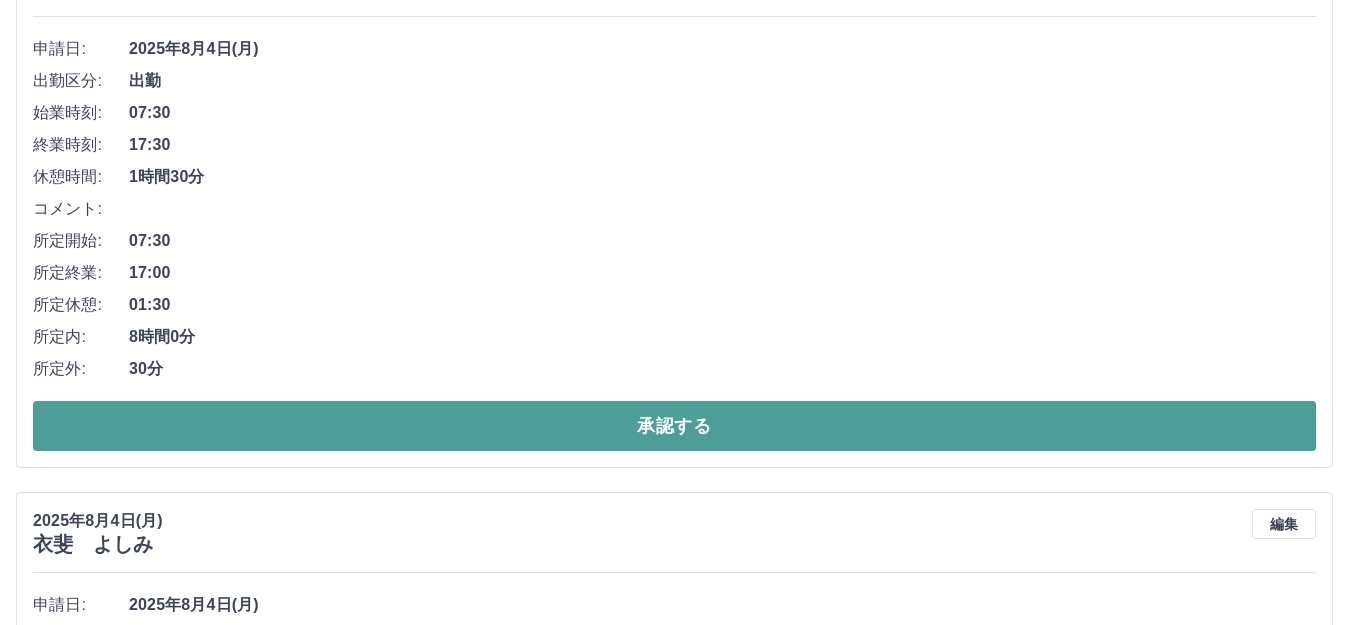click on "承認する" at bounding box center (674, 426) 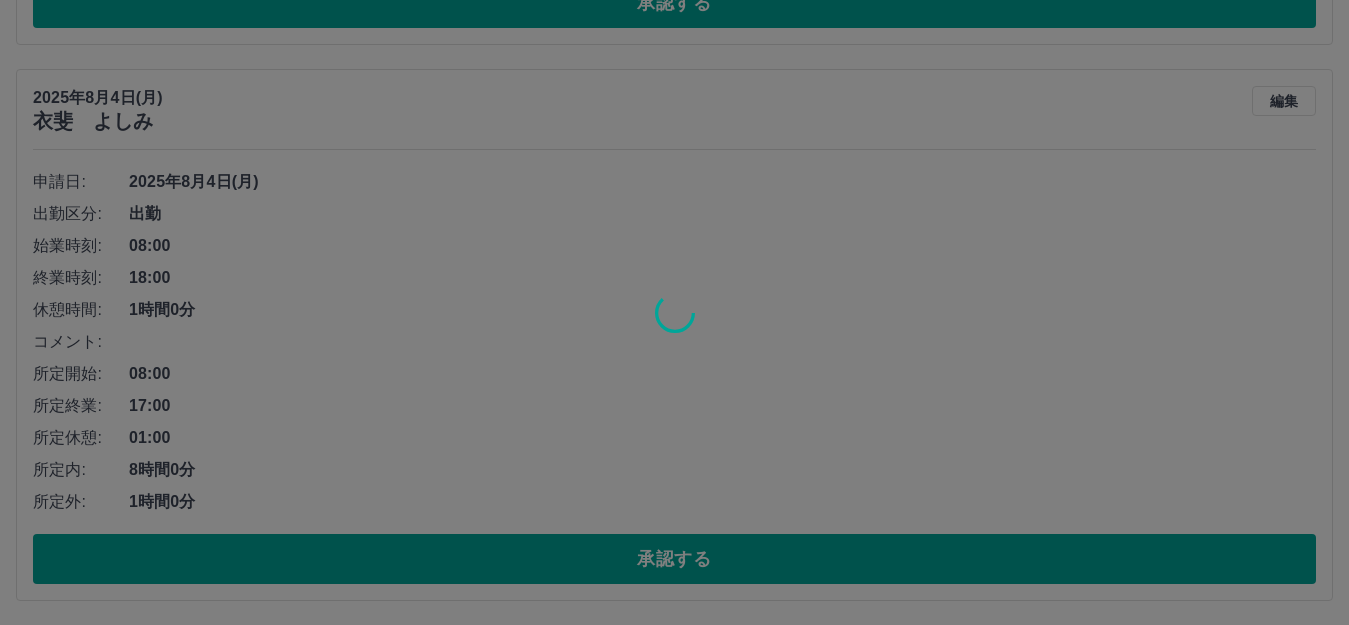 scroll, scrollTop: 169, scrollLeft: 0, axis: vertical 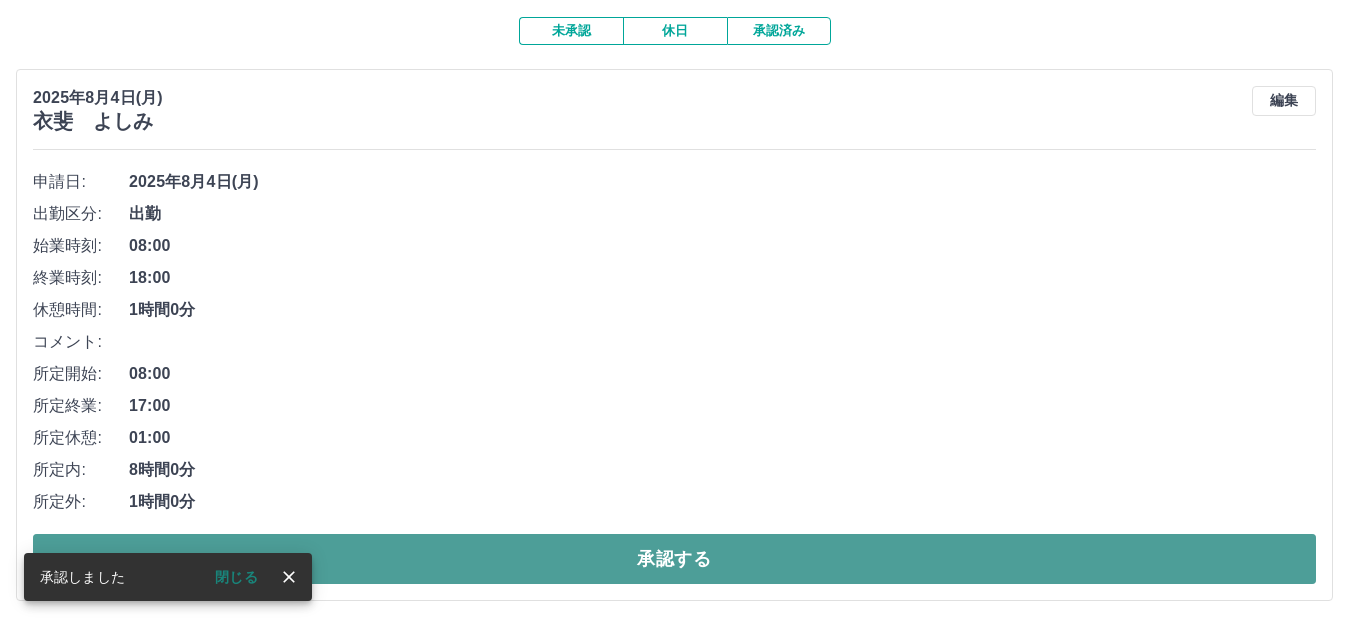 click on "承認する" at bounding box center (674, 559) 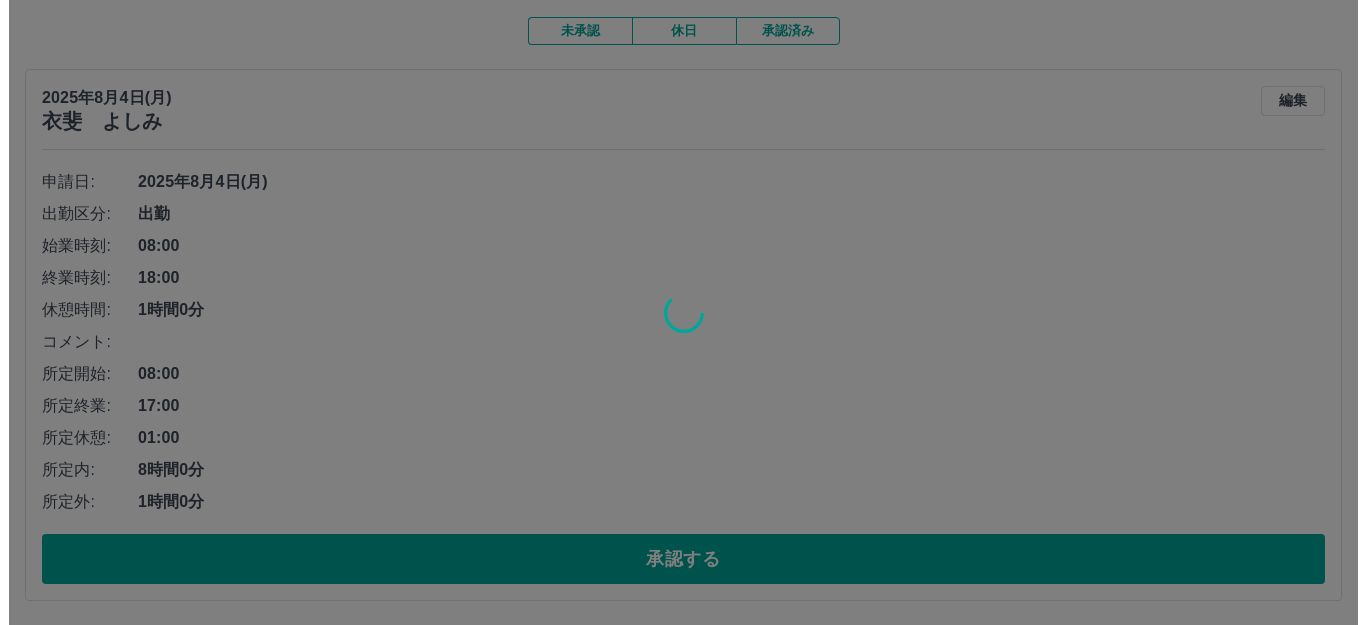 scroll, scrollTop: 0, scrollLeft: 0, axis: both 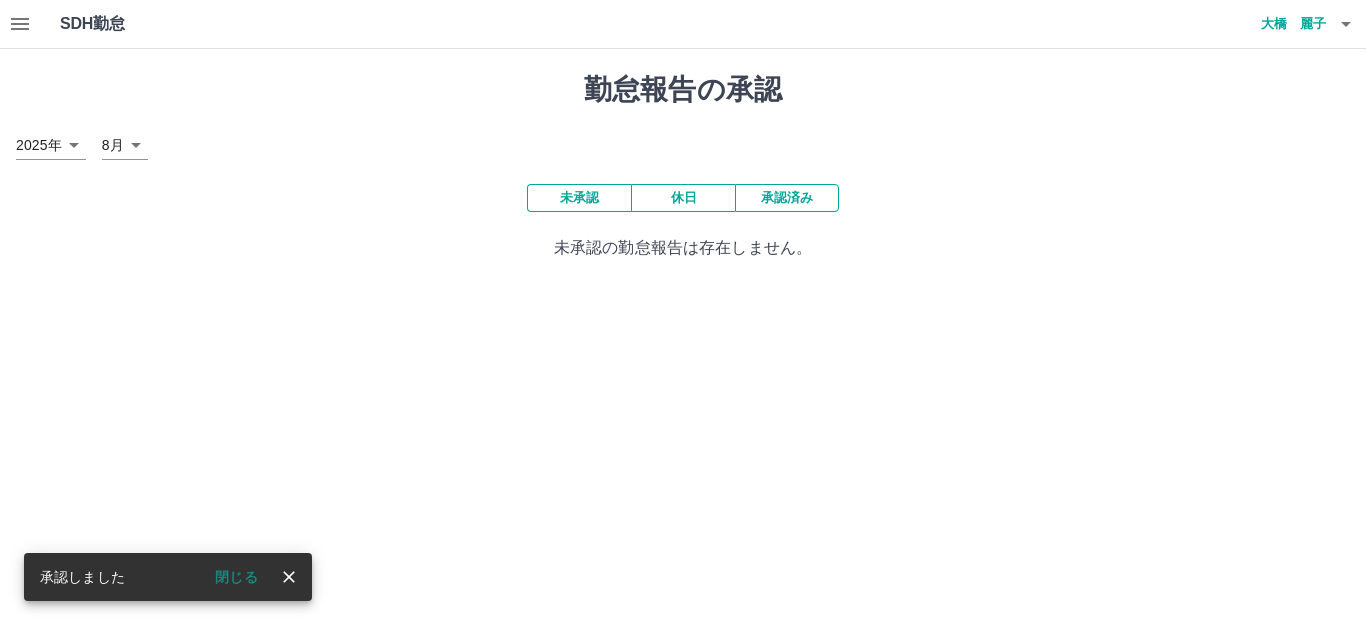 click 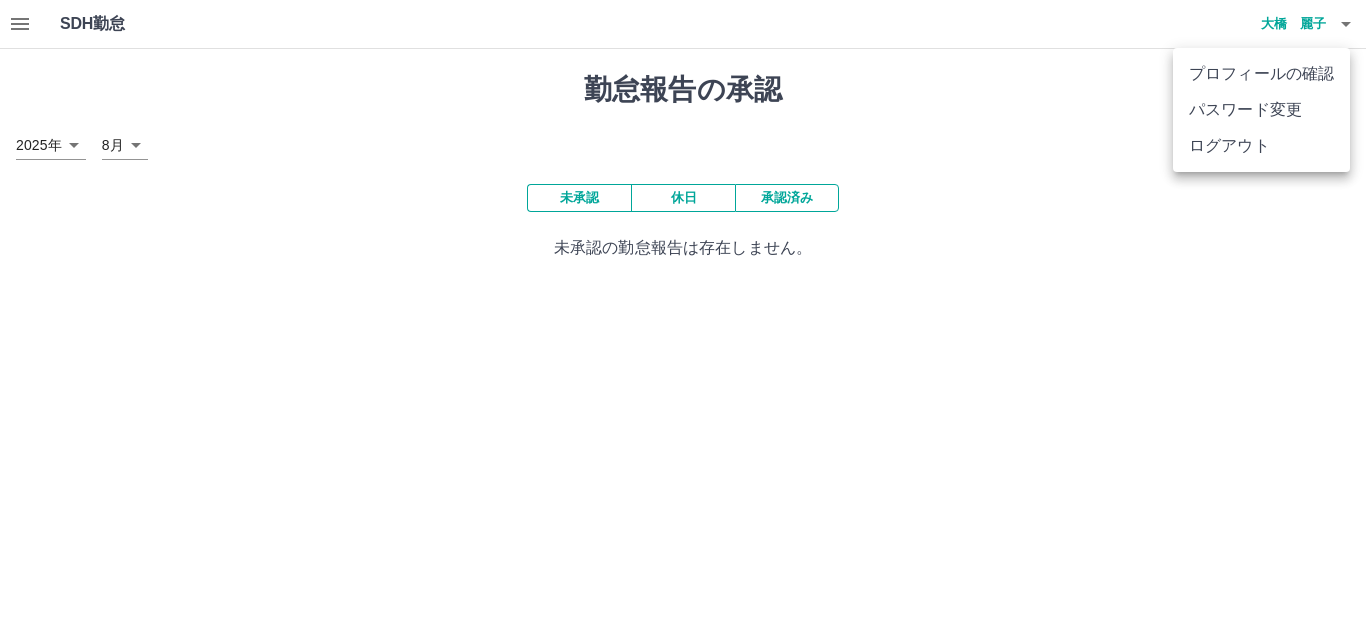 click on "ログアウト" at bounding box center [1261, 146] 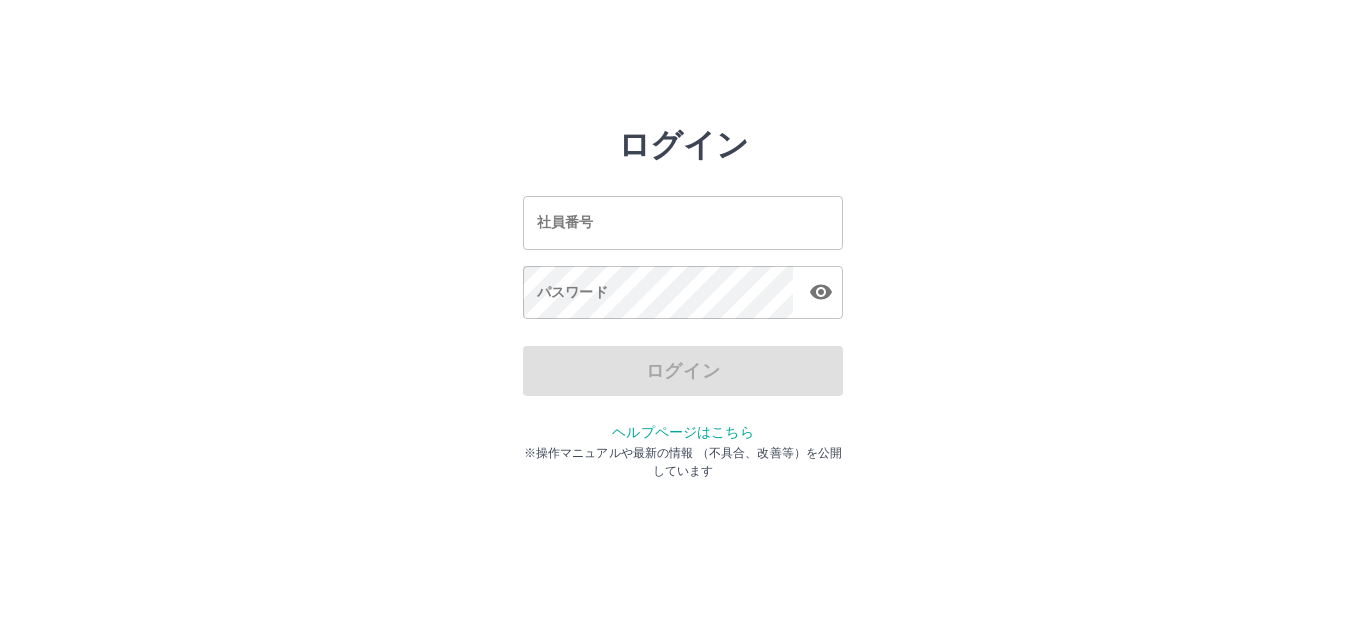 scroll, scrollTop: 0, scrollLeft: 0, axis: both 